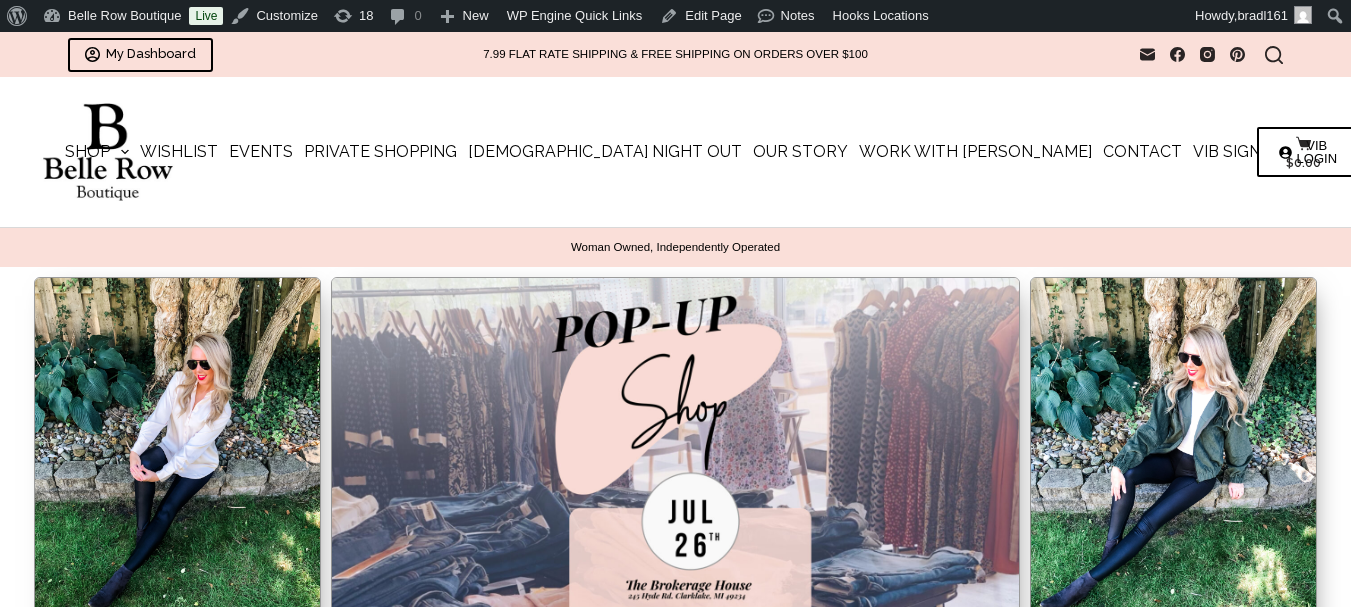 scroll, scrollTop: 0, scrollLeft: 0, axis: both 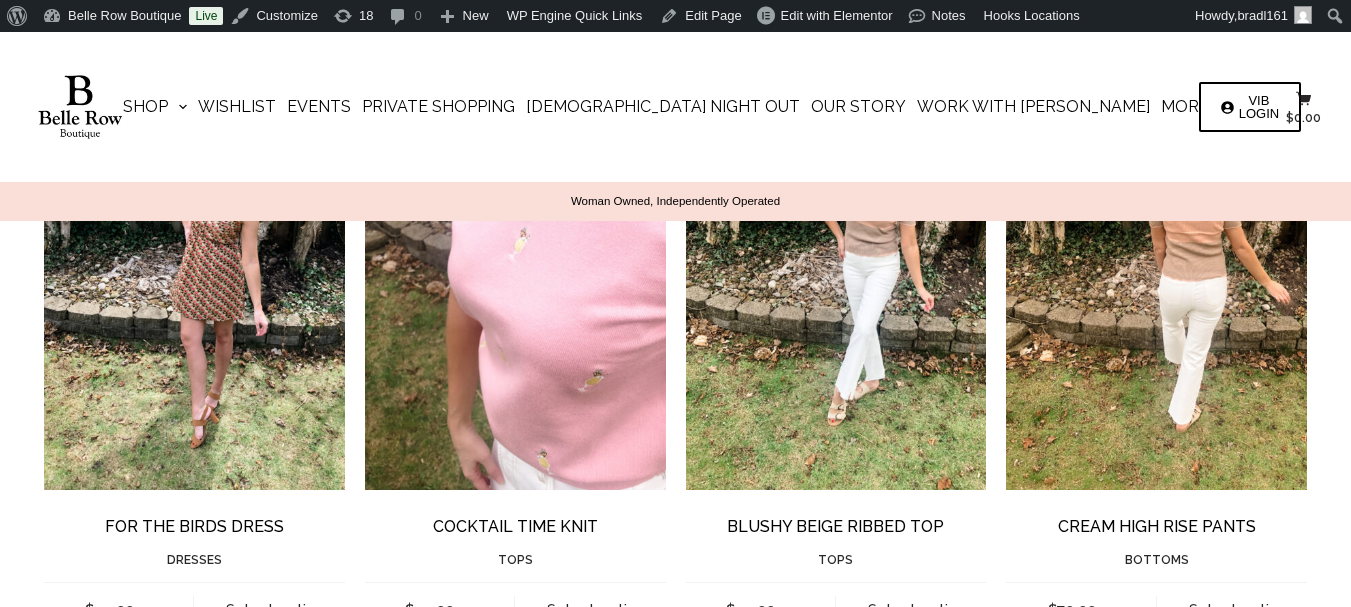 click at bounding box center (214, 263) 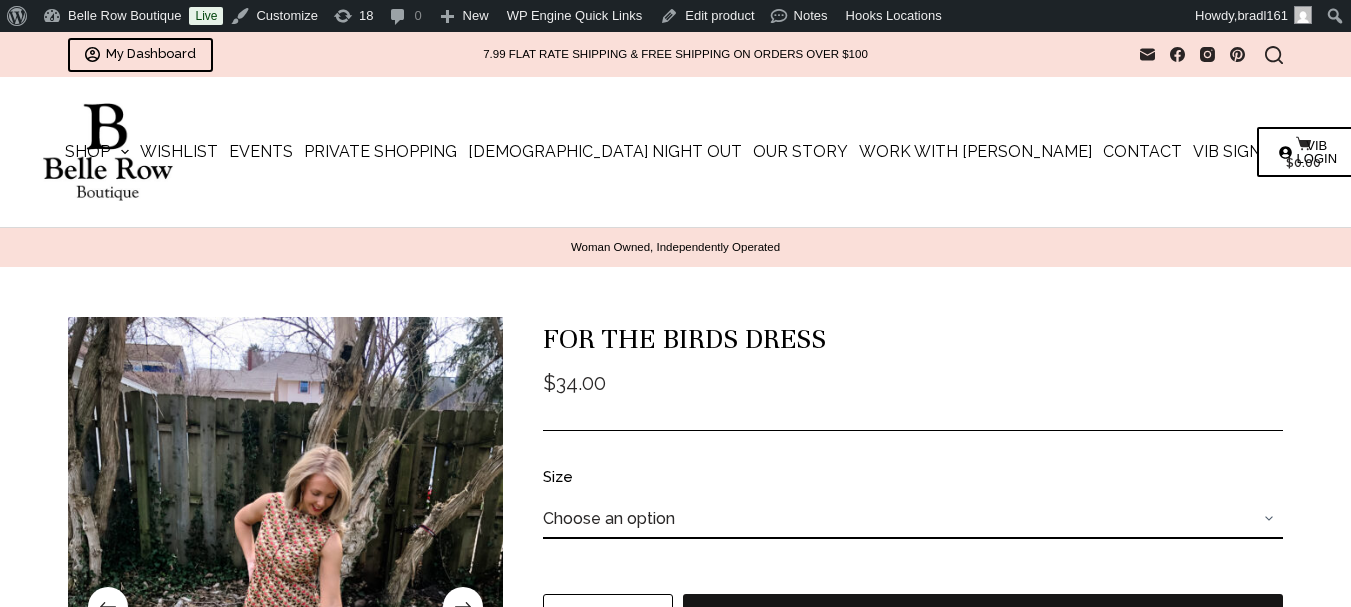 scroll, scrollTop: 0, scrollLeft: 0, axis: both 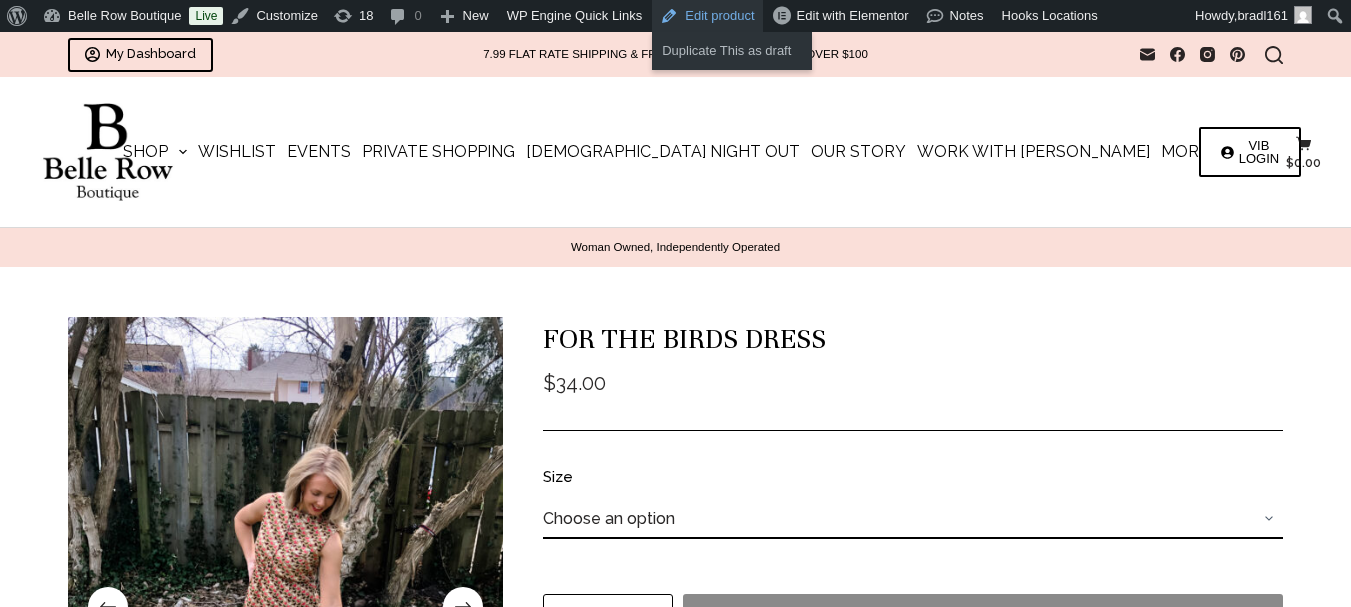 click on "Edit product" at bounding box center [707, 16] 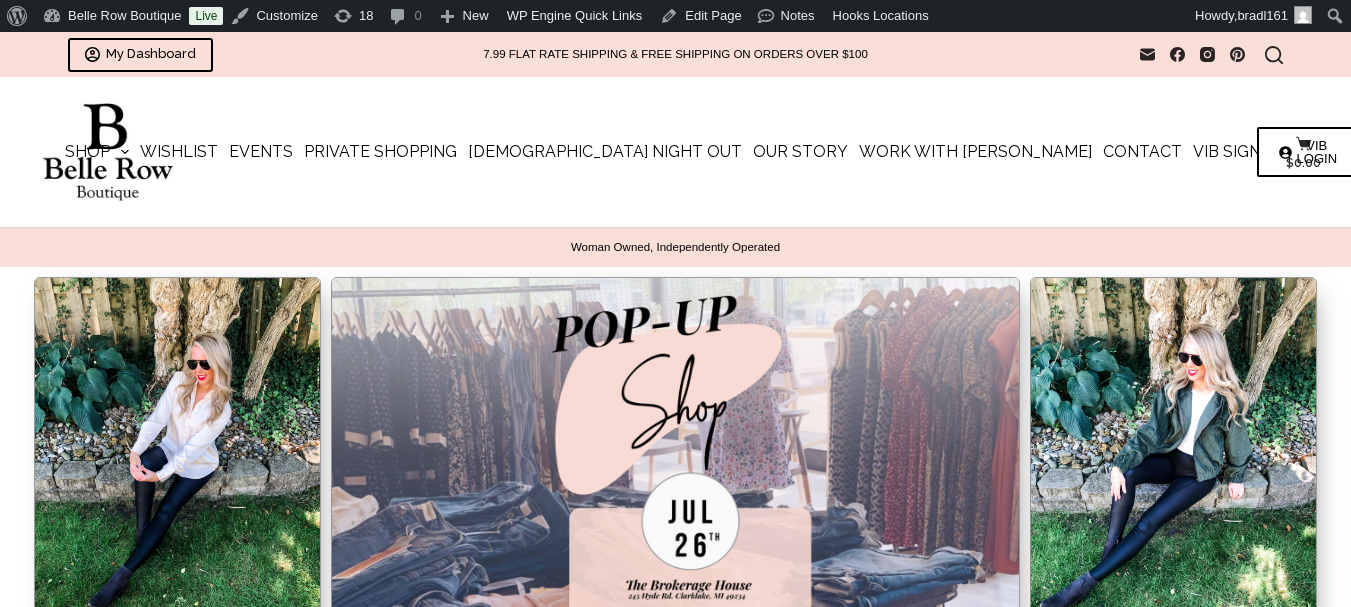 scroll, scrollTop: 0, scrollLeft: 0, axis: both 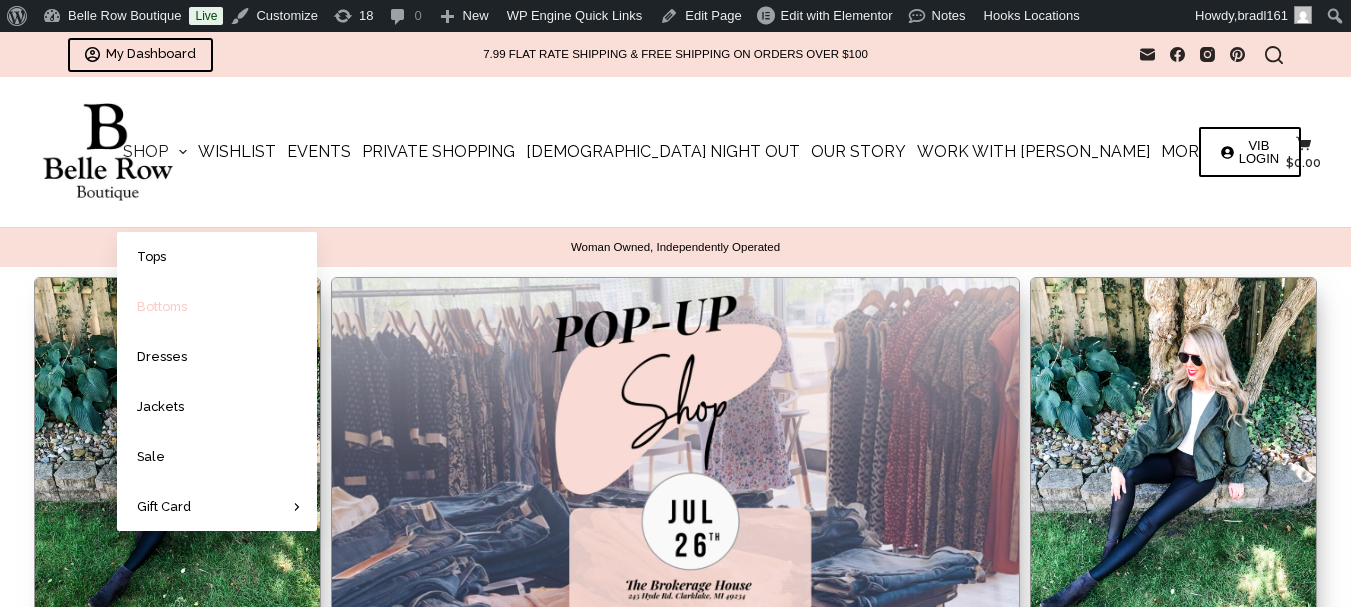 click on "Bottoms" at bounding box center (217, 306) 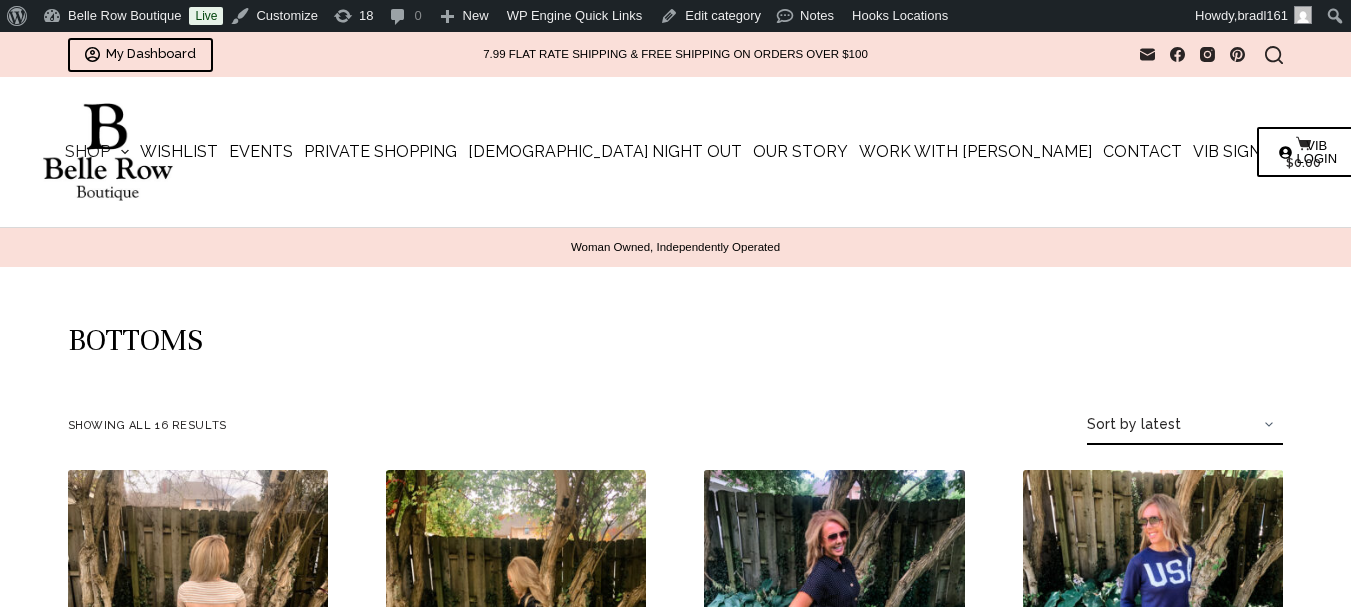 scroll, scrollTop: 0, scrollLeft: 0, axis: both 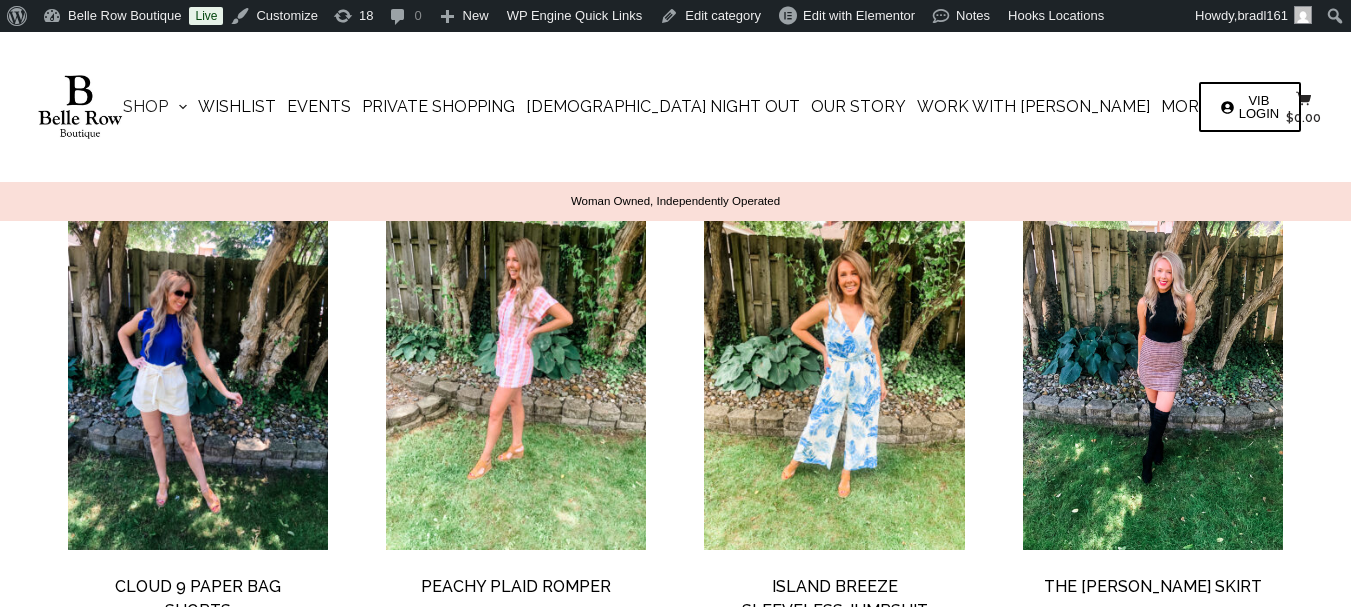 drag, startPoint x: 1359, startPoint y: 91, endPoint x: 1349, endPoint y: 250, distance: 159.31415 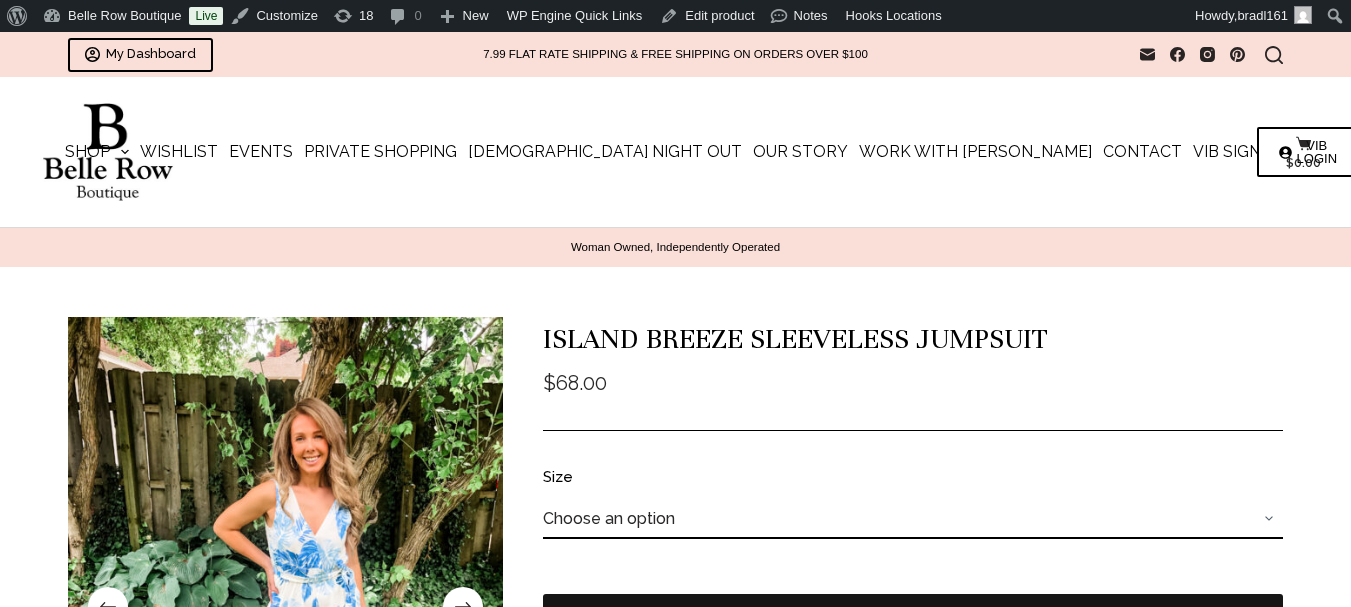scroll, scrollTop: 0, scrollLeft: 0, axis: both 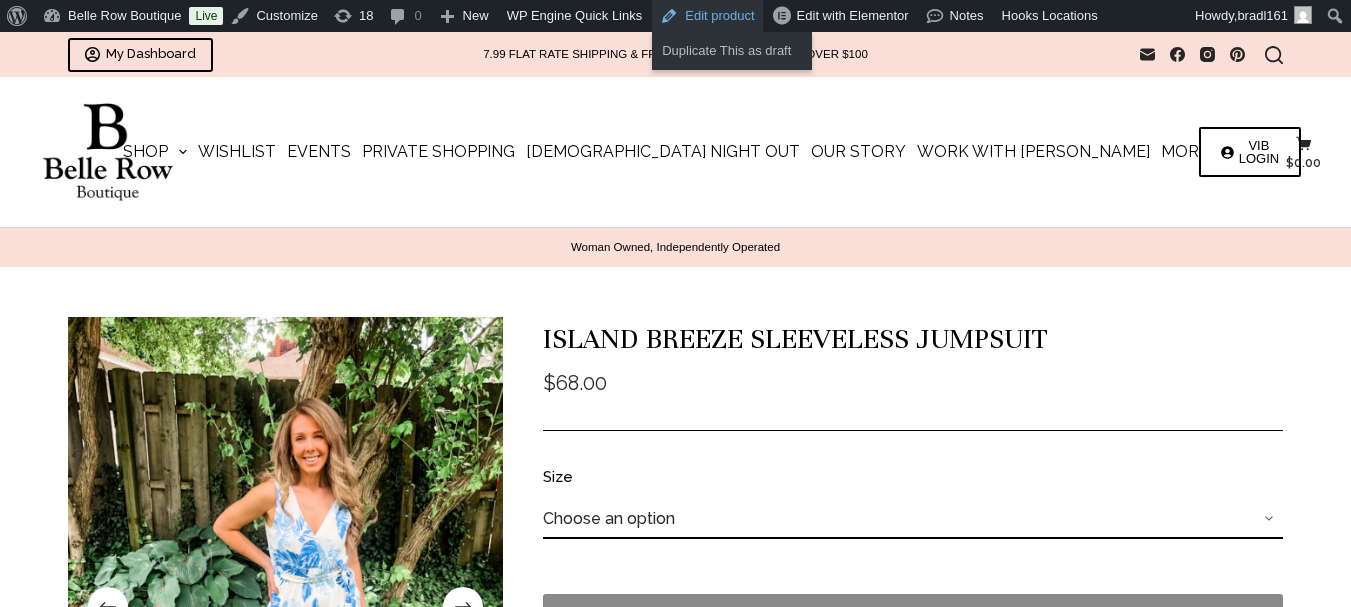 click on "Edit product" at bounding box center (707, 16) 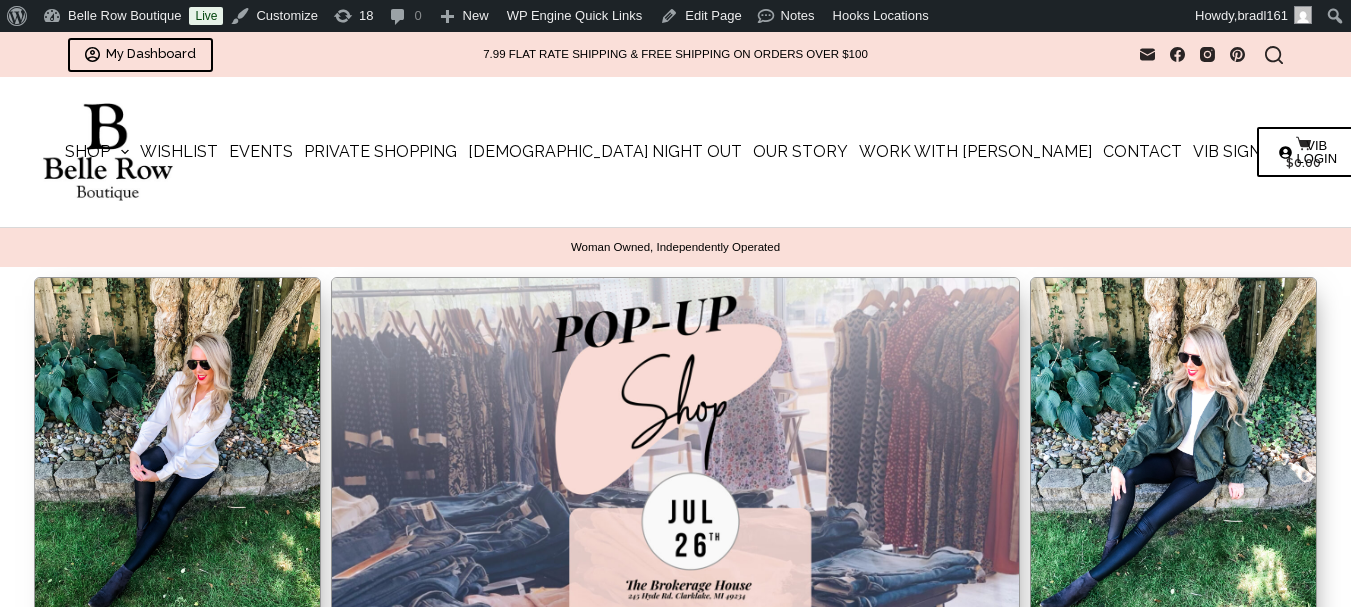 scroll, scrollTop: 0, scrollLeft: 0, axis: both 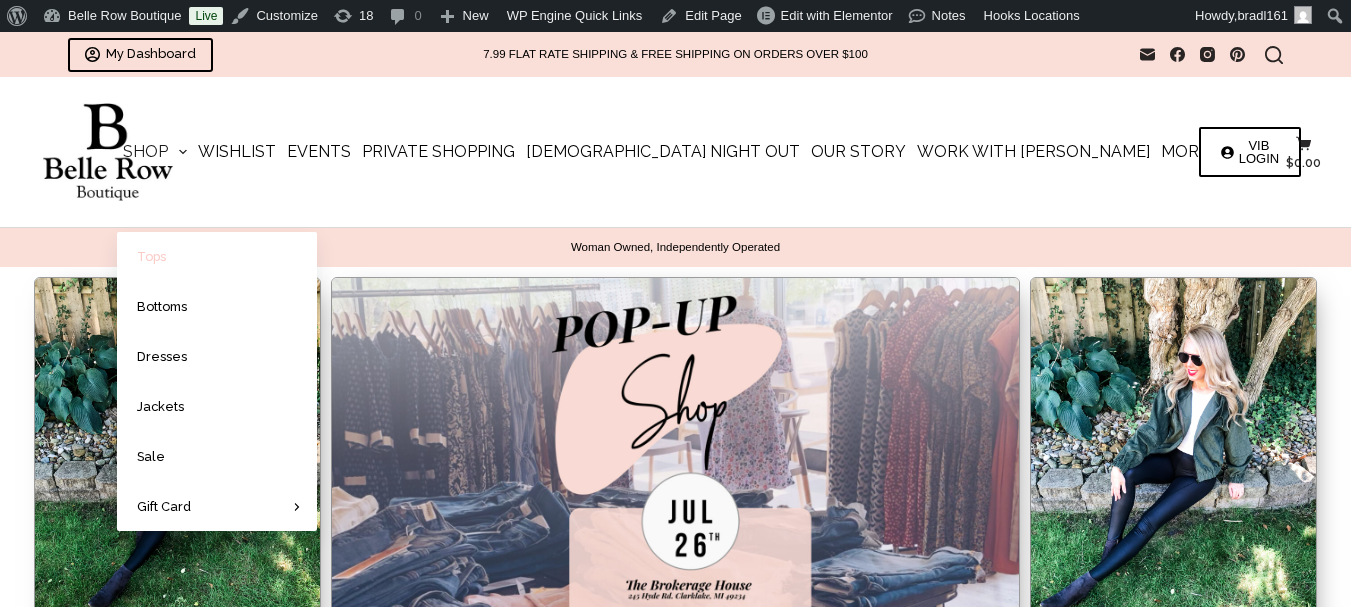 click on "Tops" at bounding box center [217, 256] 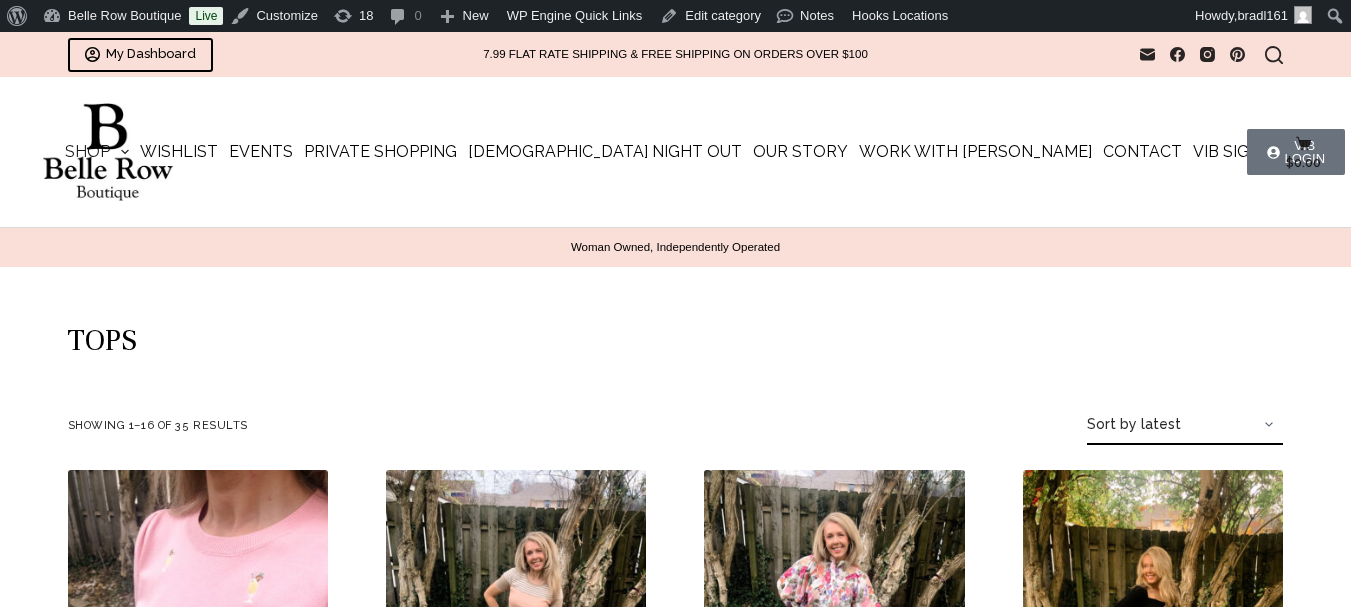 scroll, scrollTop: 0, scrollLeft: 0, axis: both 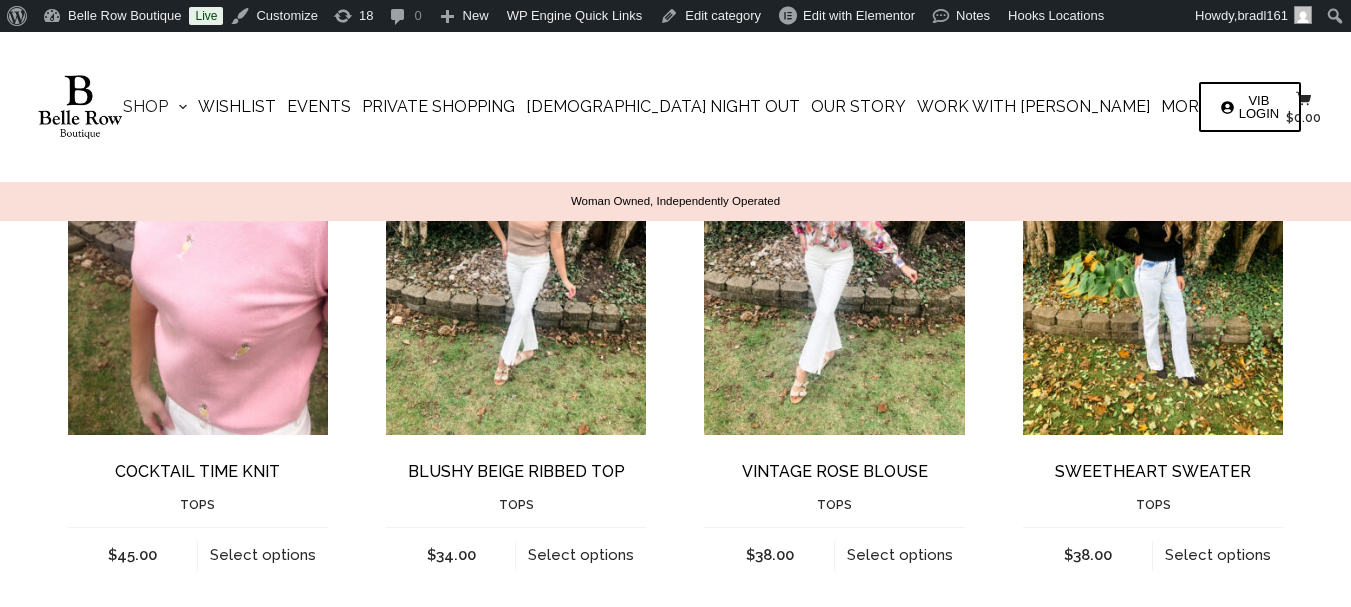 click at bounding box center [834, 261] 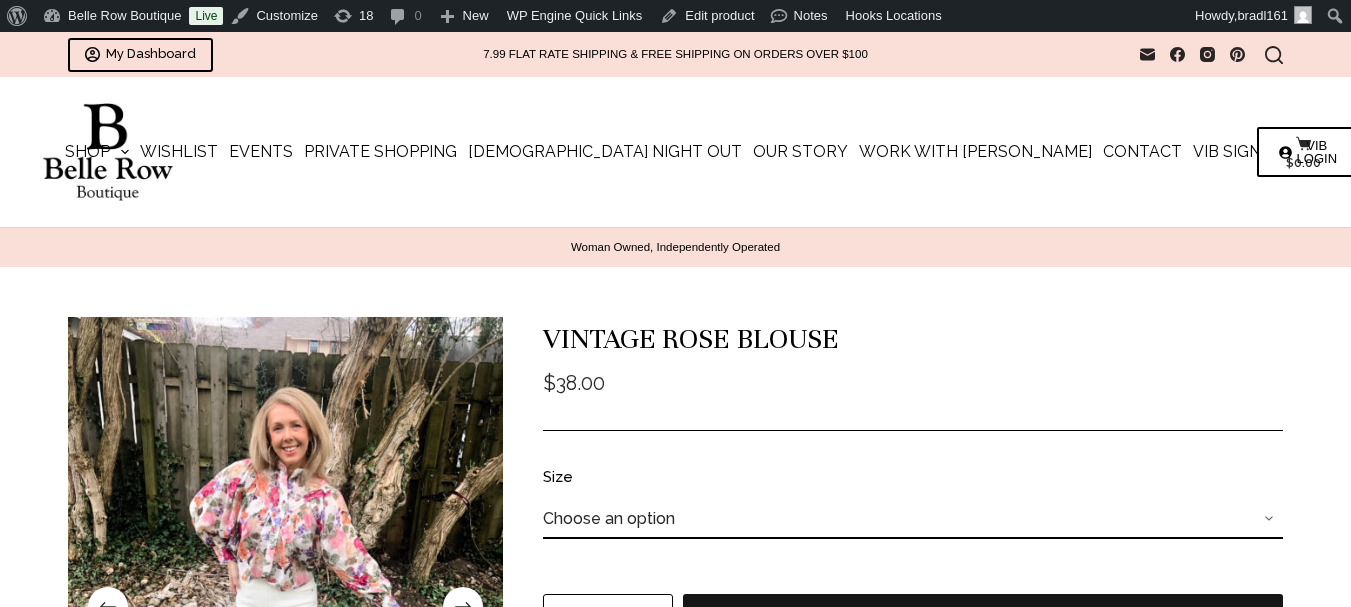 scroll, scrollTop: 0, scrollLeft: 0, axis: both 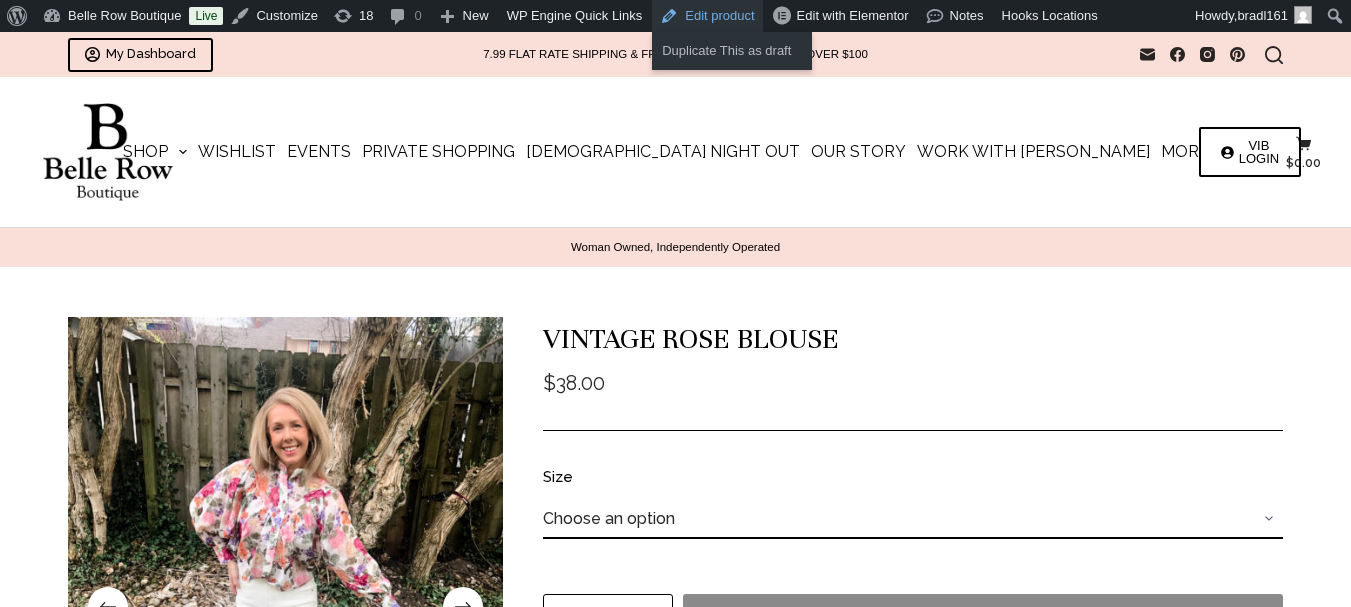 click on "Edit product" at bounding box center (707, 16) 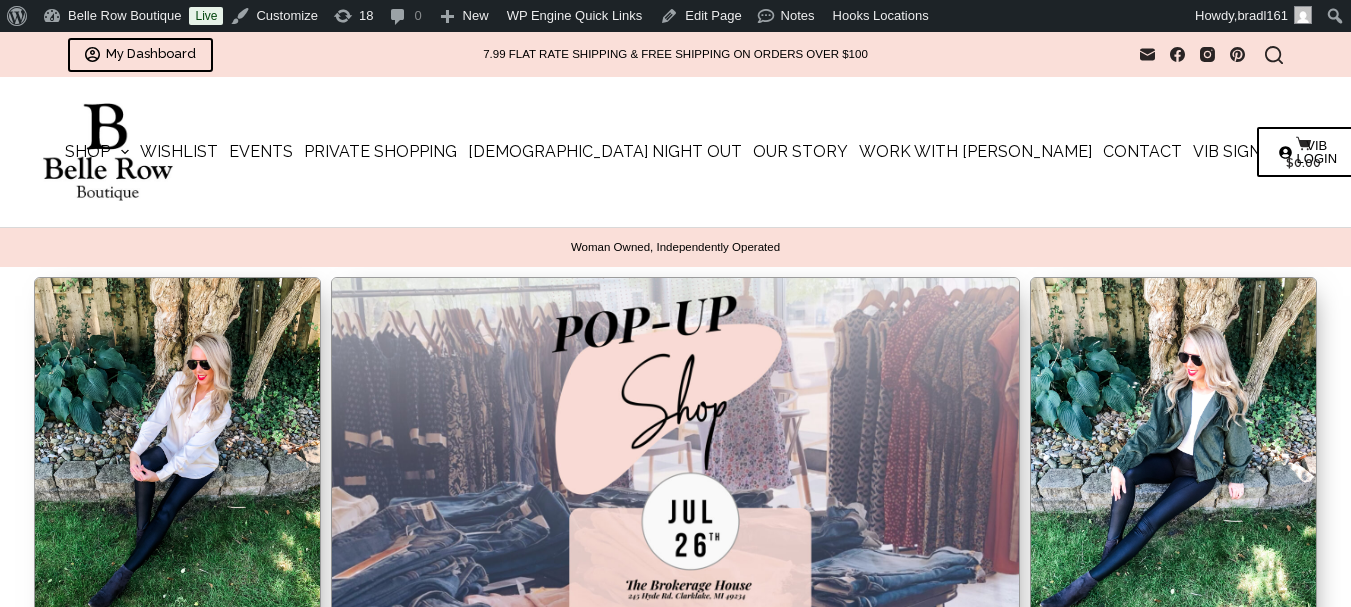 scroll, scrollTop: 0, scrollLeft: 0, axis: both 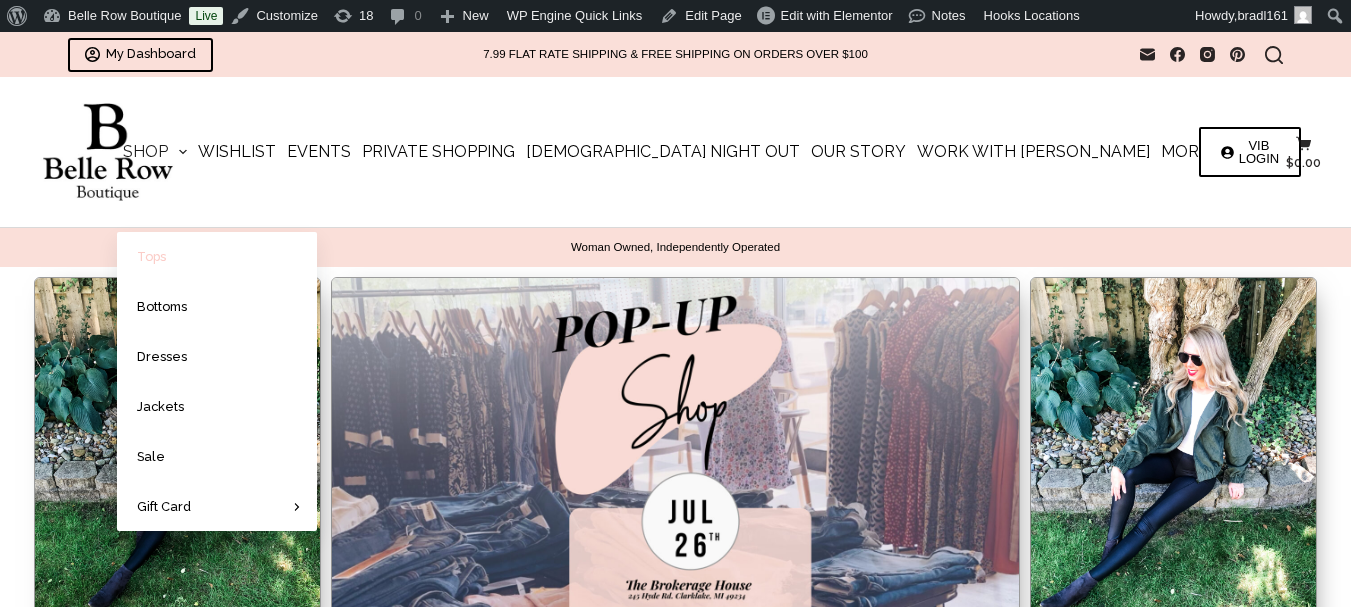 click on "Tops" at bounding box center (217, 256) 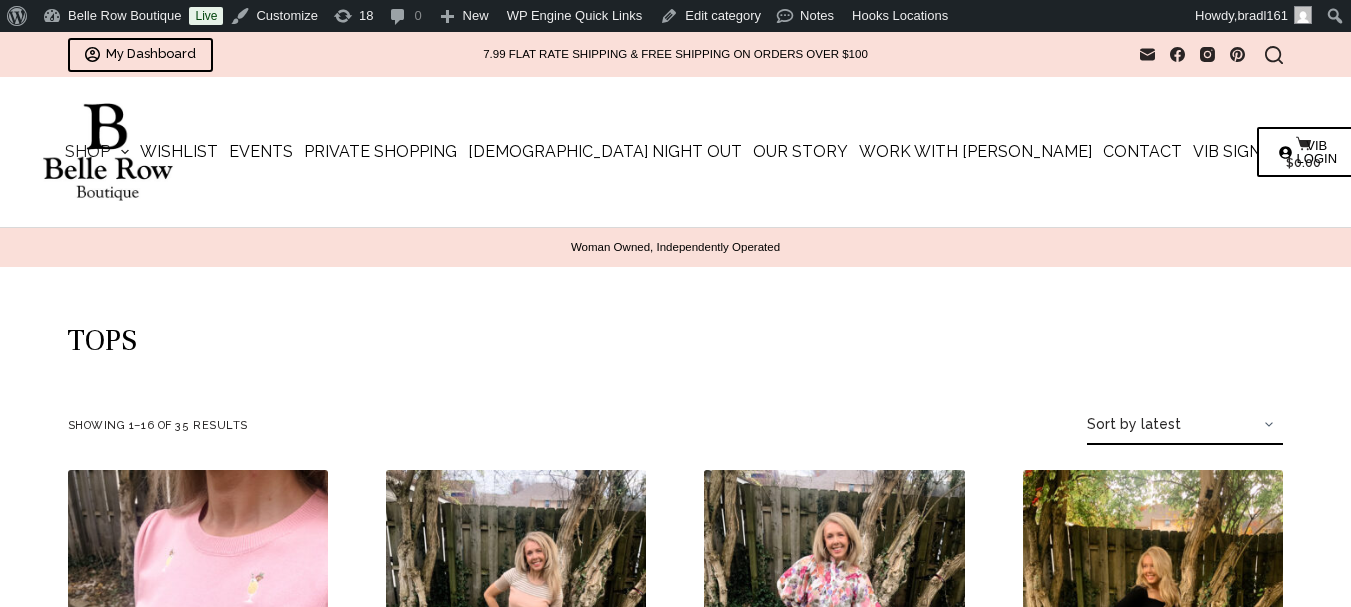 scroll, scrollTop: 0, scrollLeft: 0, axis: both 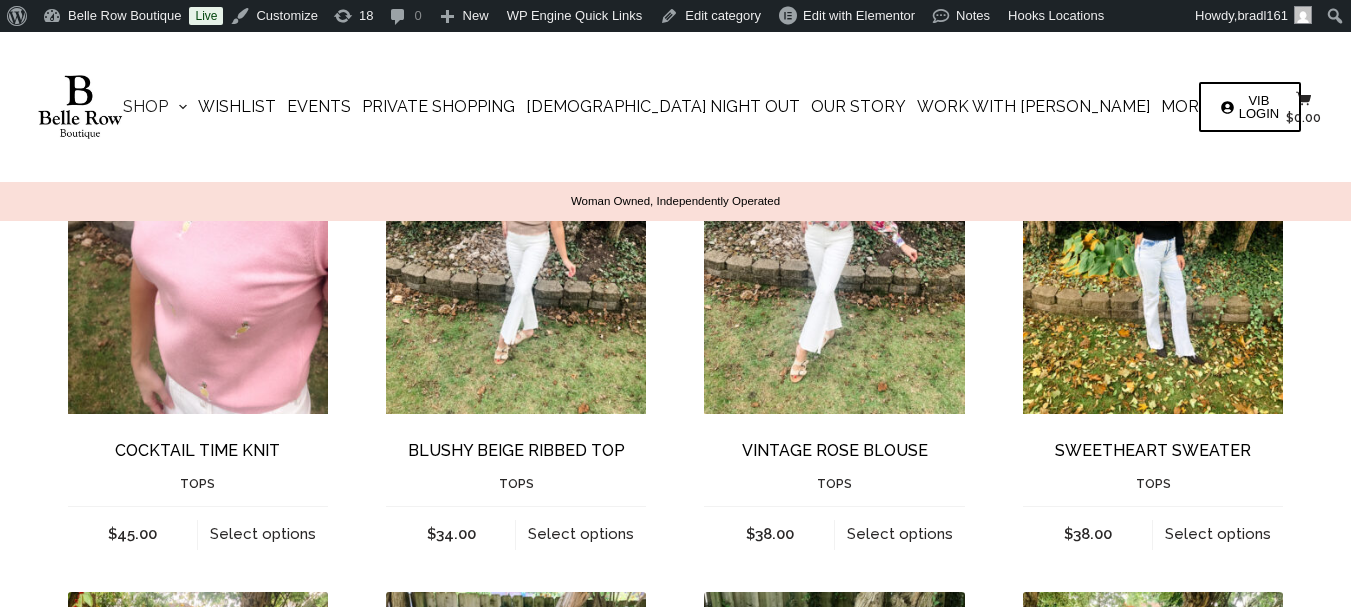 click at bounding box center [198, 240] 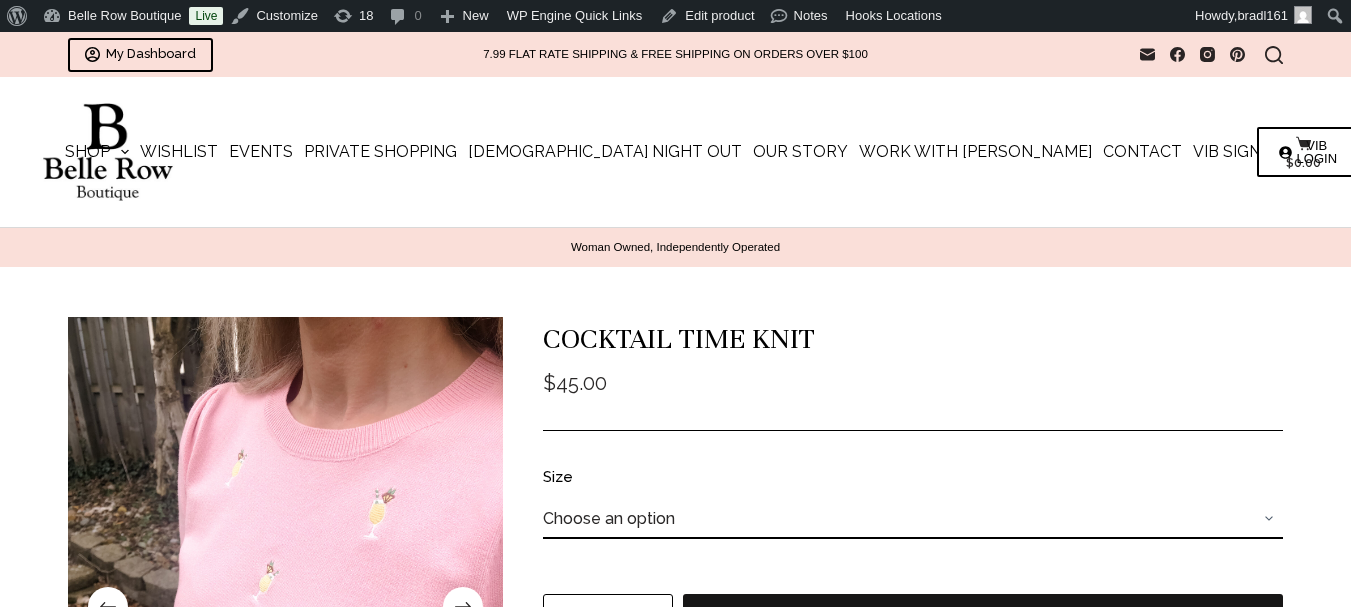 scroll, scrollTop: 0, scrollLeft: 0, axis: both 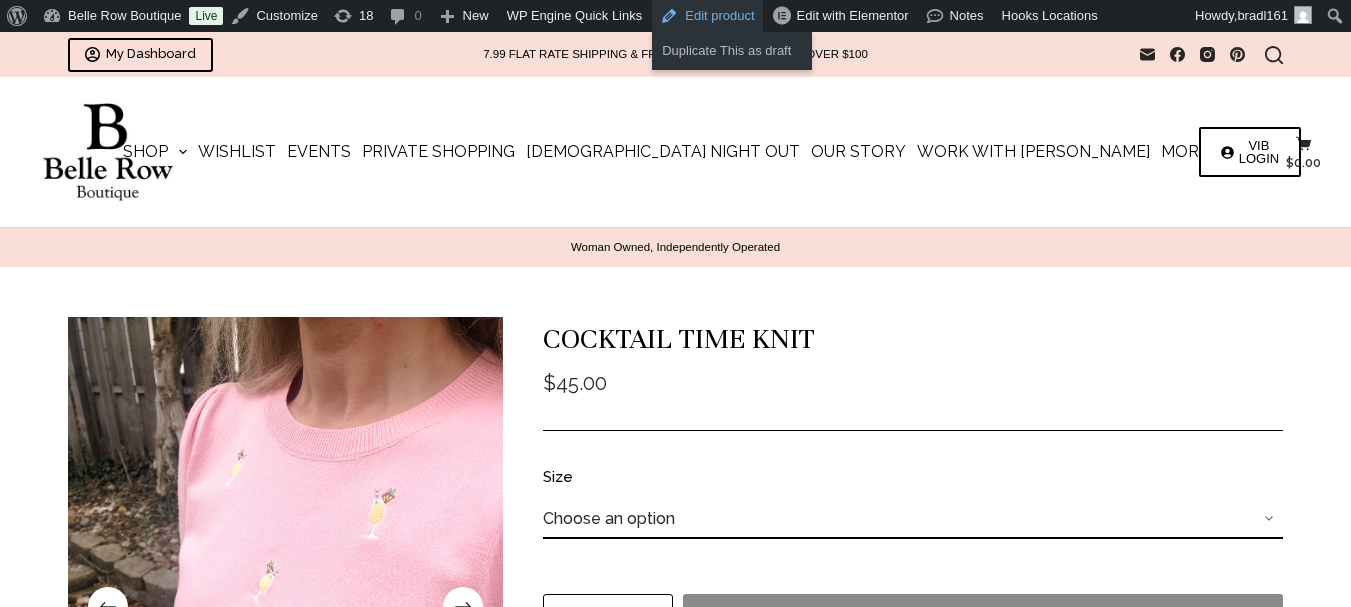 click on "Edit product" at bounding box center [707, 16] 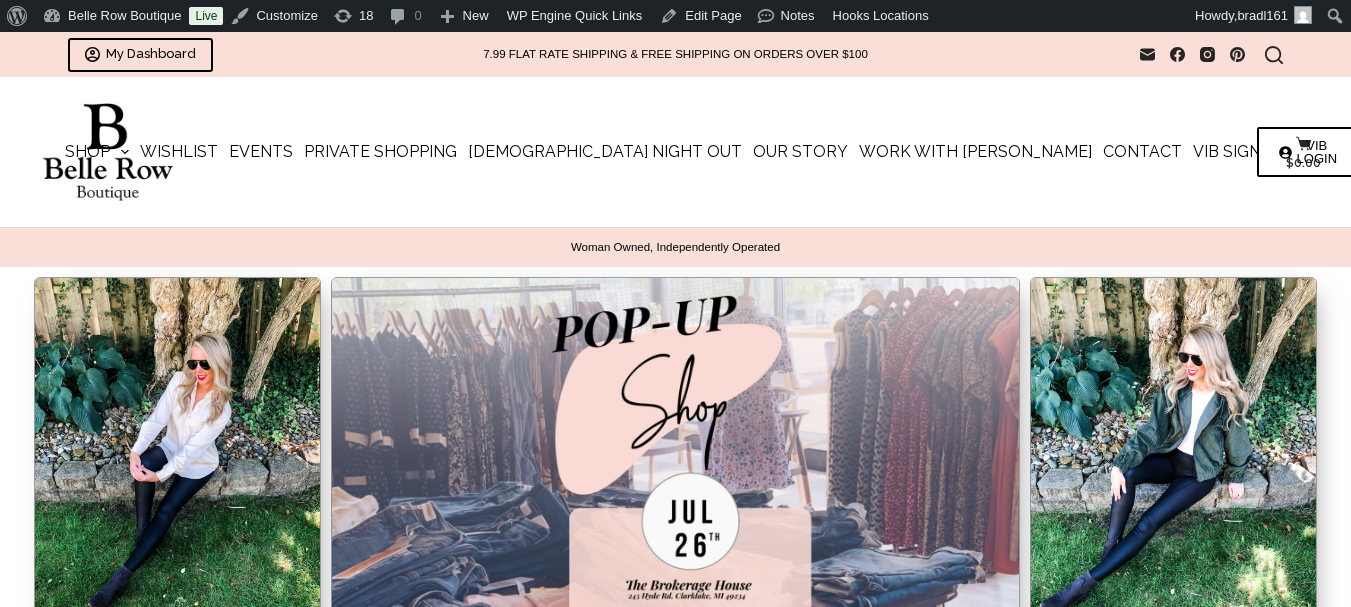 scroll, scrollTop: 0, scrollLeft: 0, axis: both 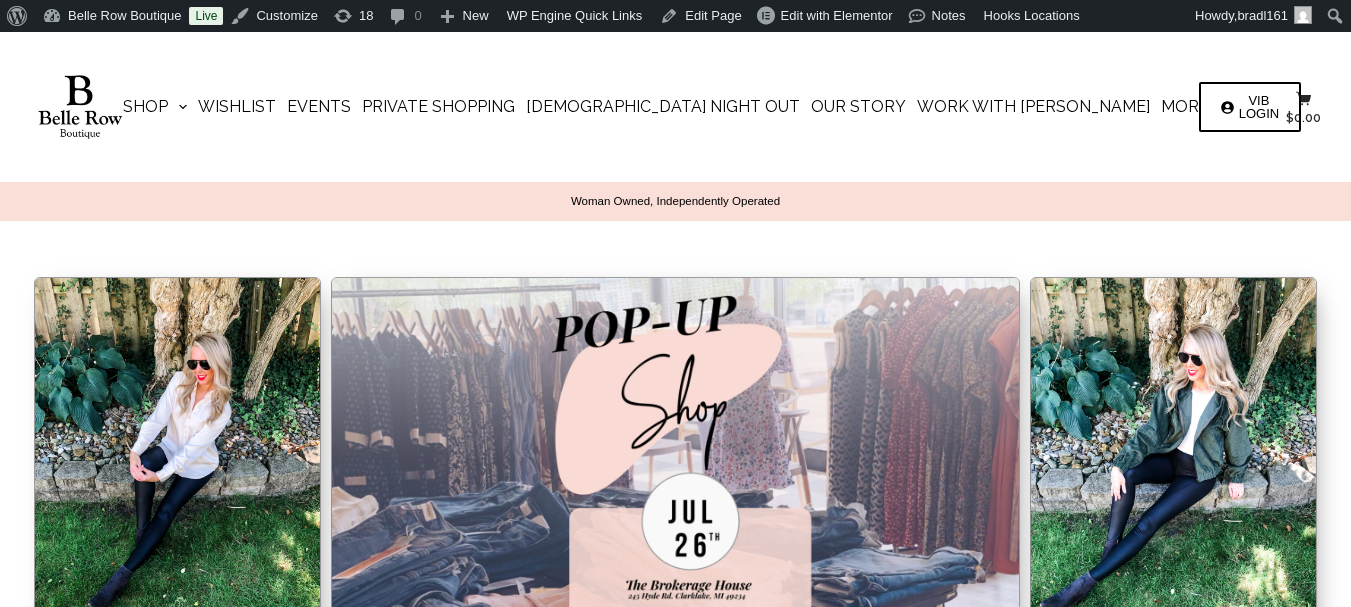 drag, startPoint x: 1355, startPoint y: 77, endPoint x: 1365, endPoint y: 64, distance: 16.40122 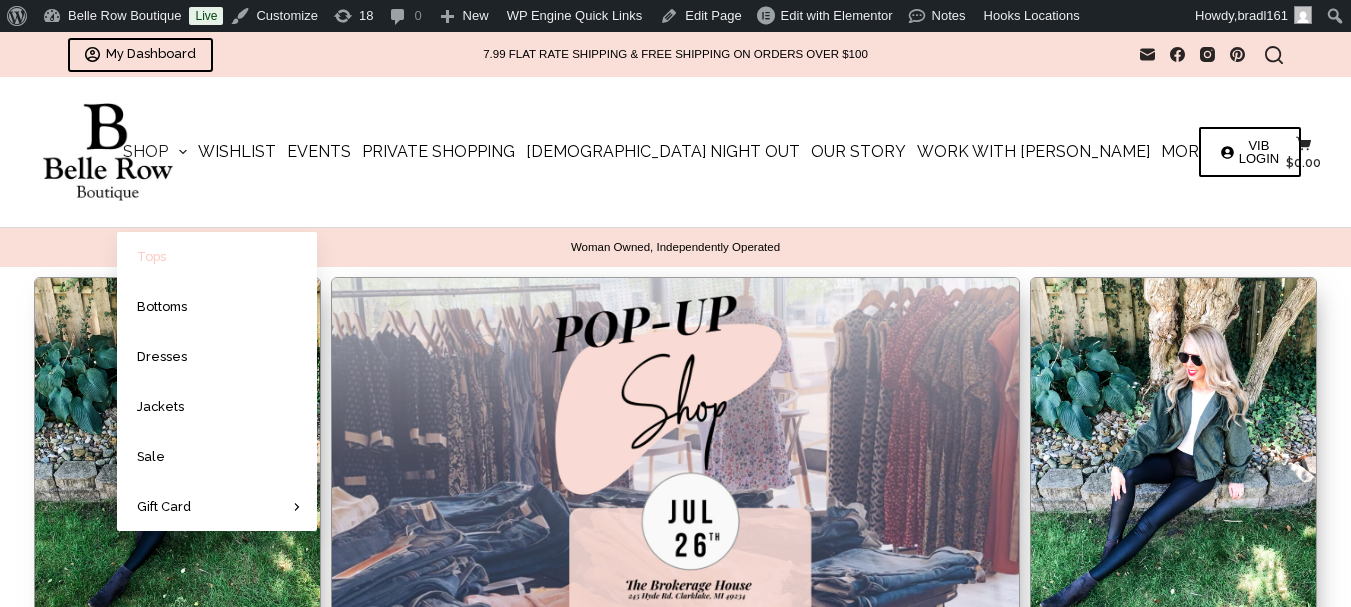 click on "Tops" at bounding box center [217, 256] 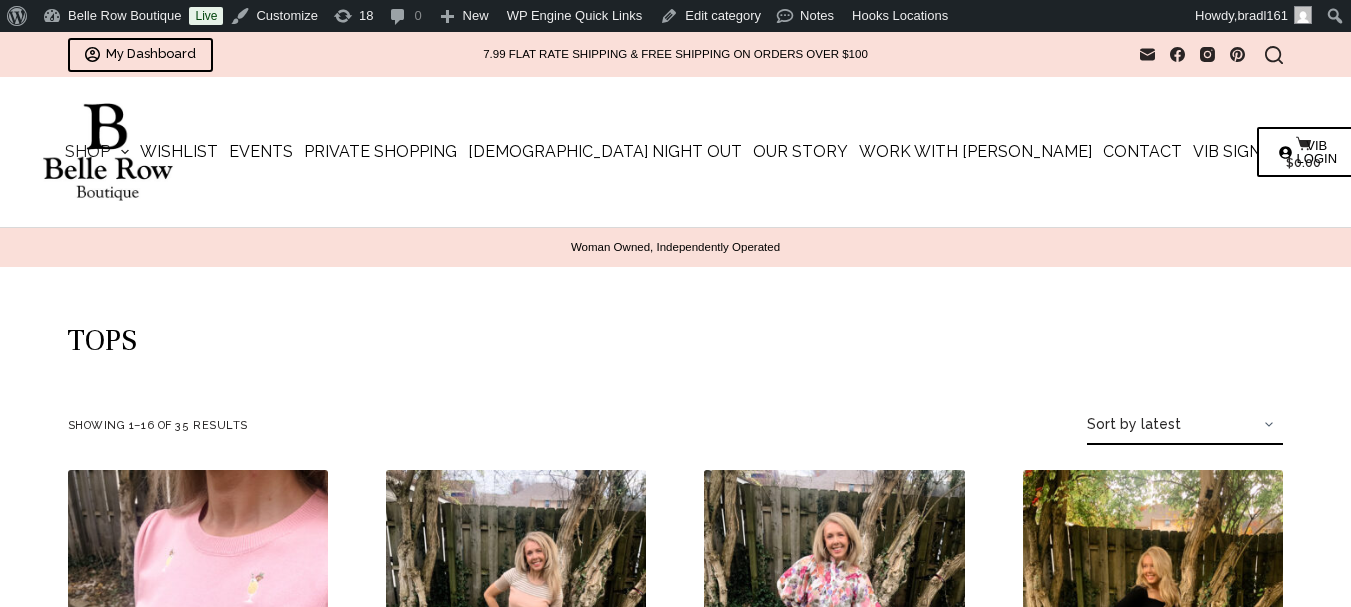 scroll, scrollTop: 0, scrollLeft: 0, axis: both 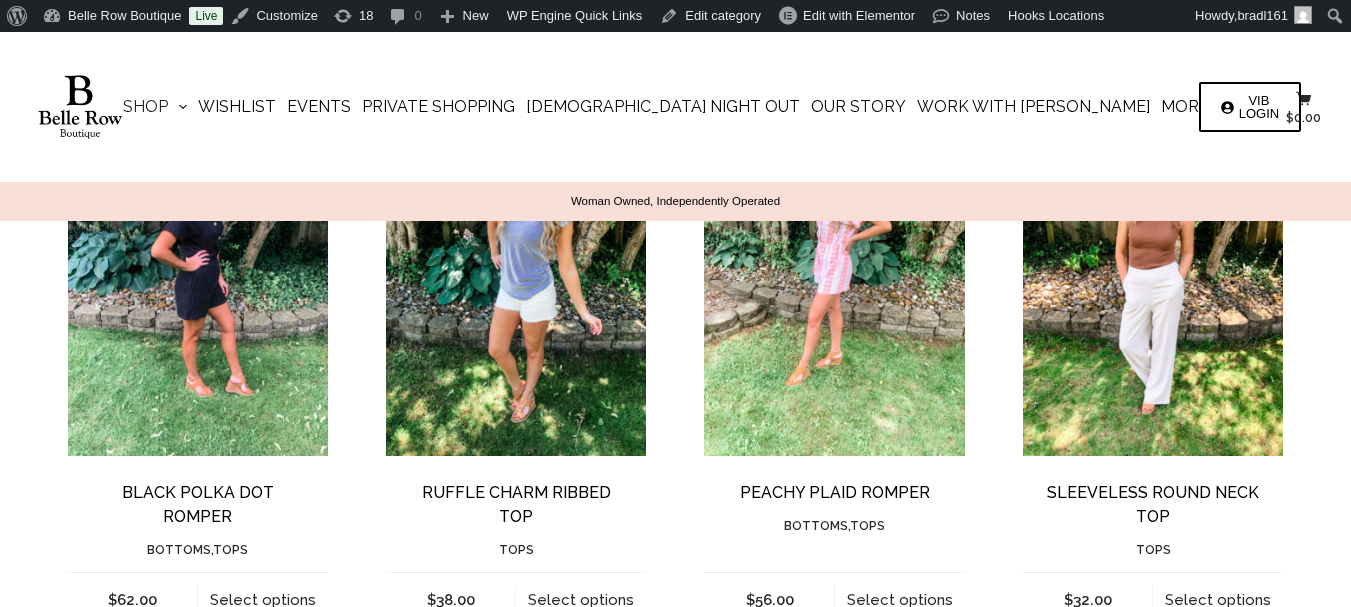 drag, startPoint x: 1355, startPoint y: 101, endPoint x: 1365, endPoint y: 374, distance: 273.18307 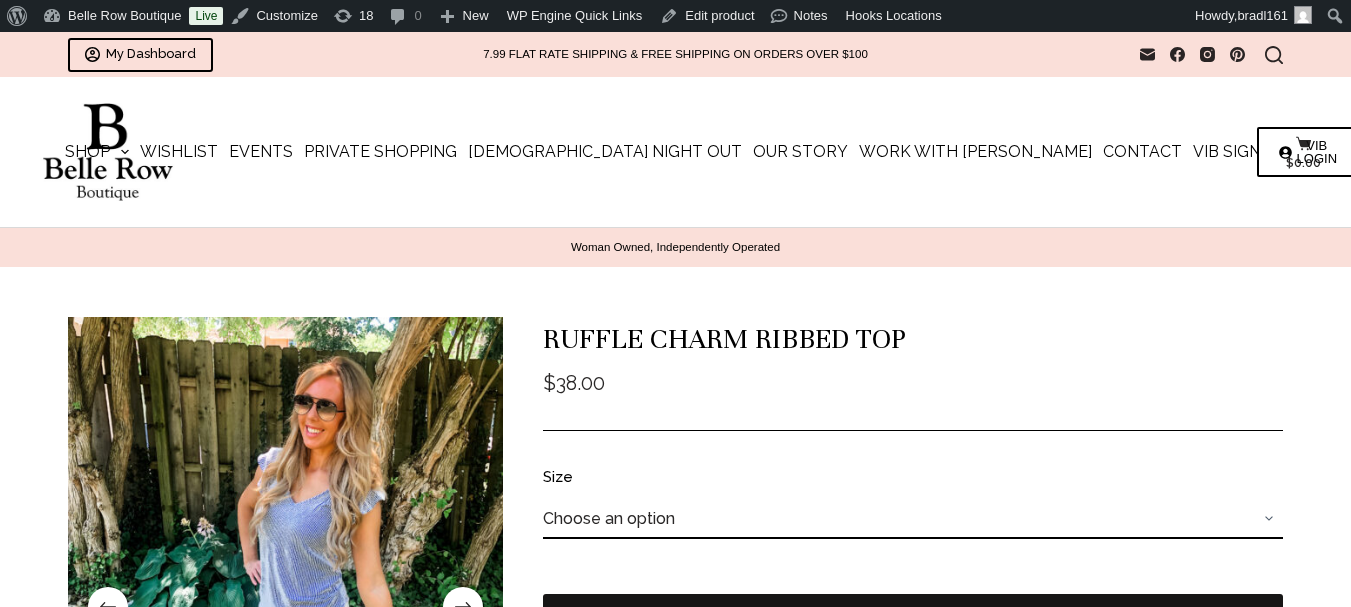 scroll, scrollTop: 0, scrollLeft: 0, axis: both 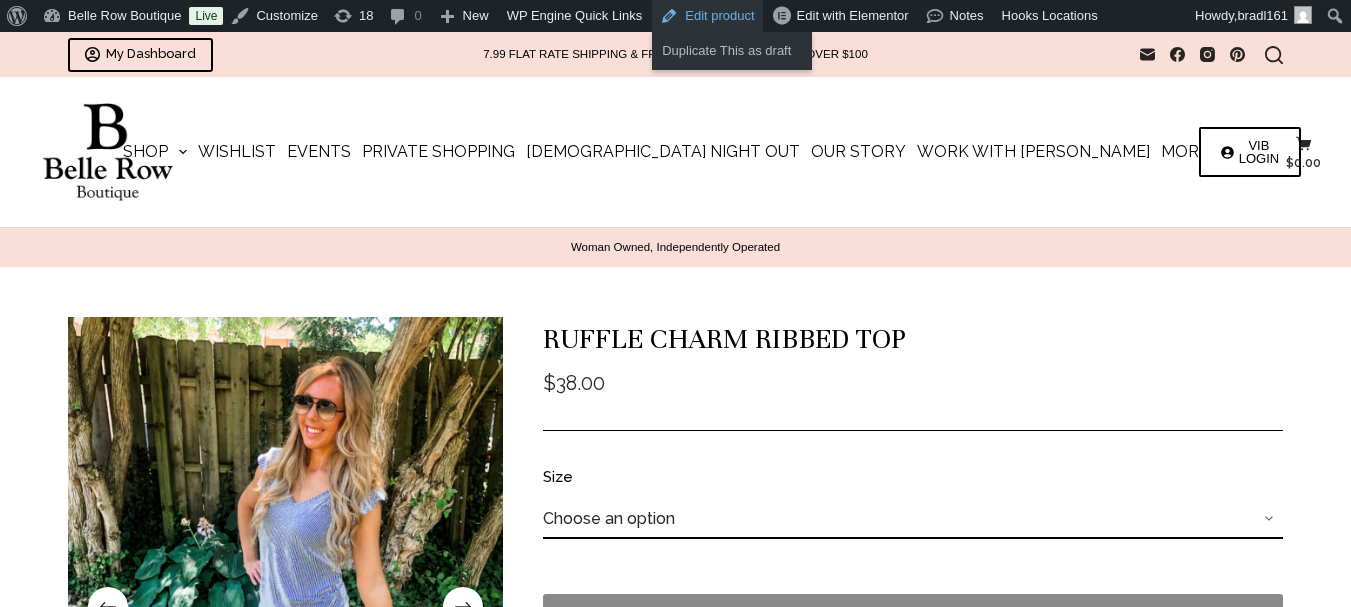click on "Edit product" at bounding box center [707, 16] 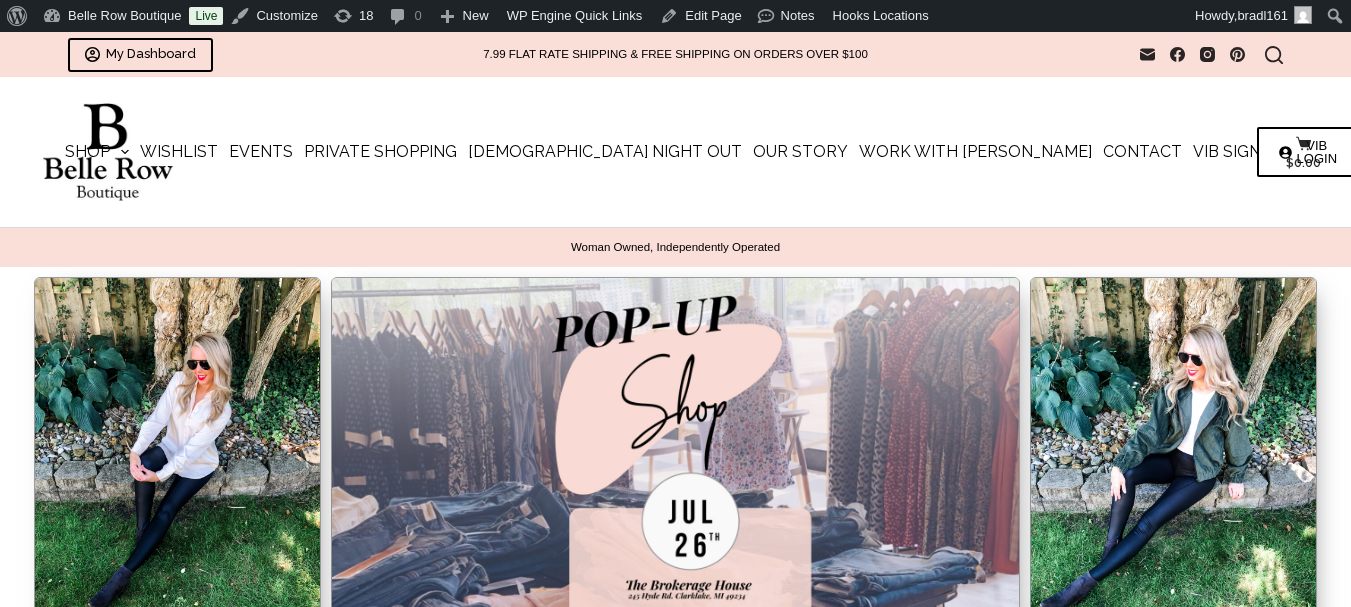 scroll, scrollTop: 0, scrollLeft: 0, axis: both 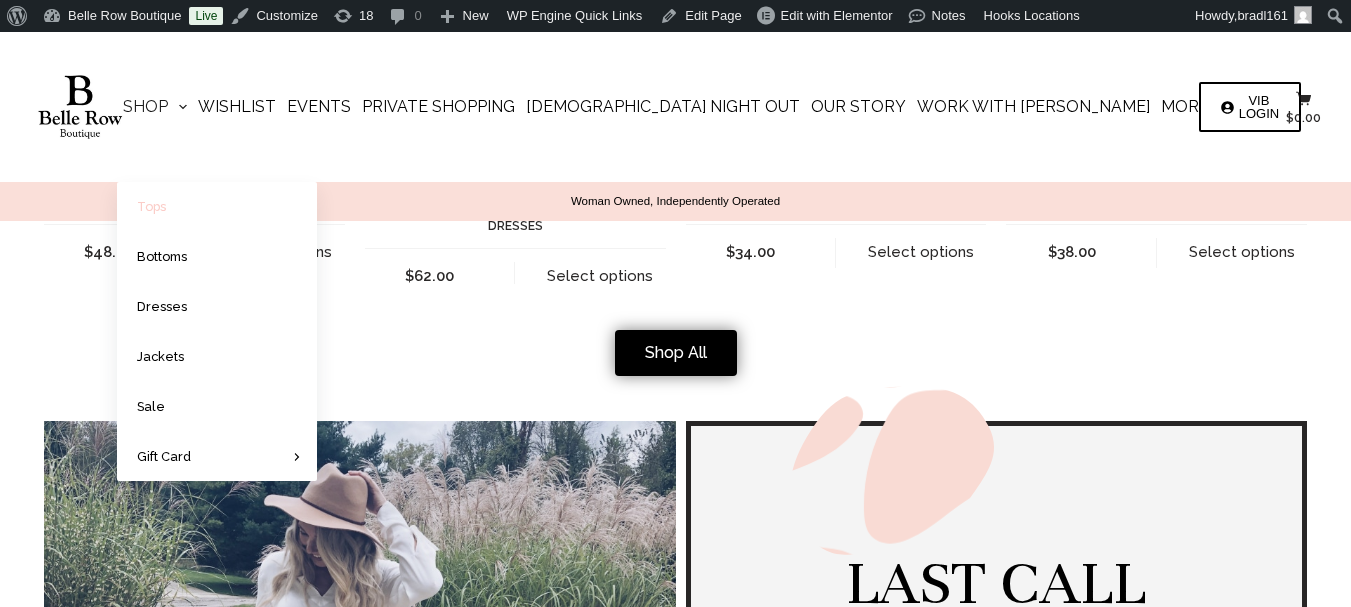 click on "Tops" at bounding box center [217, 206] 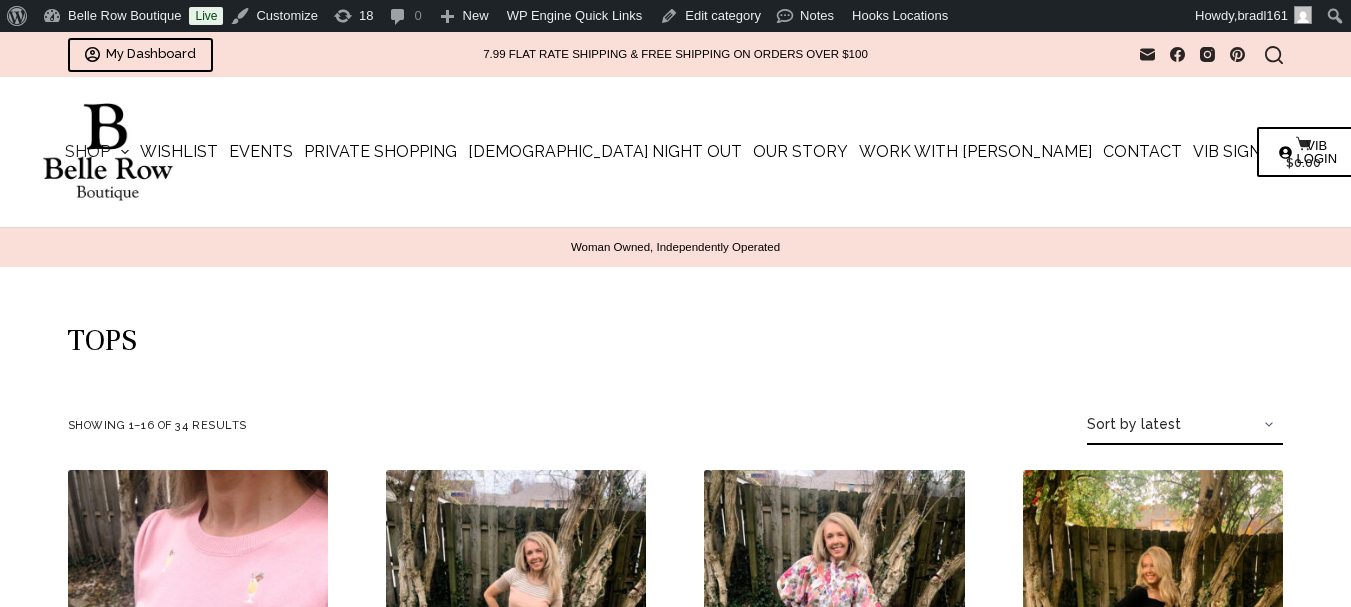 scroll, scrollTop: 0, scrollLeft: 0, axis: both 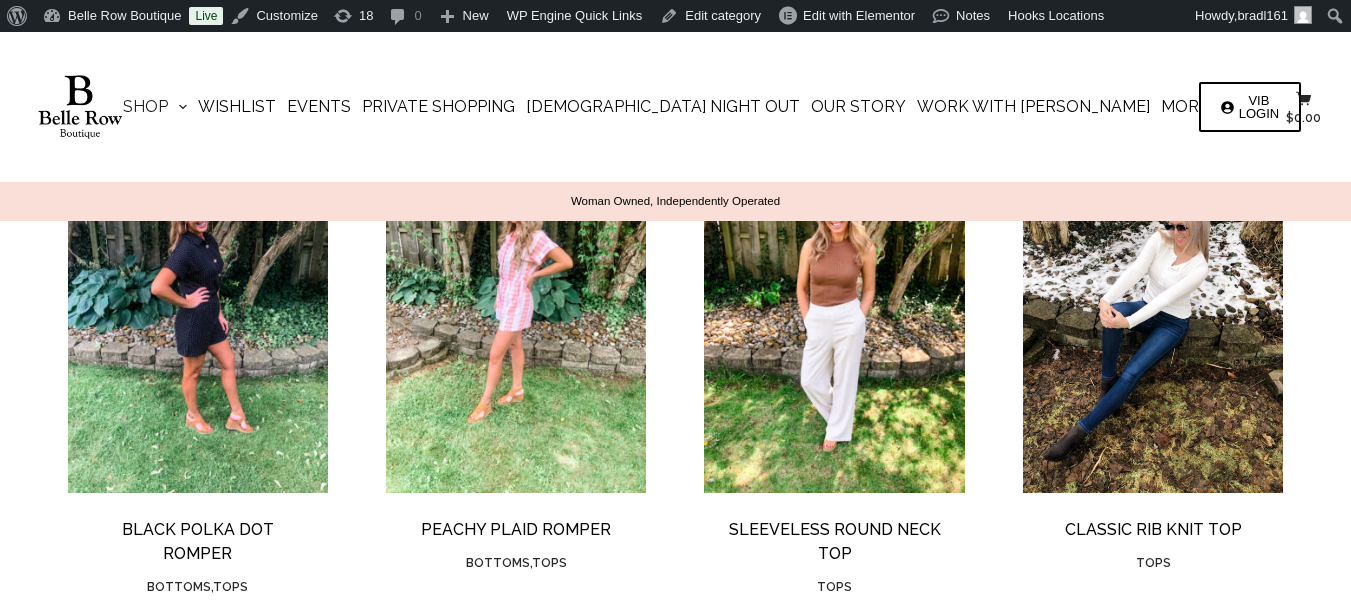 click at bounding box center [834, 319] 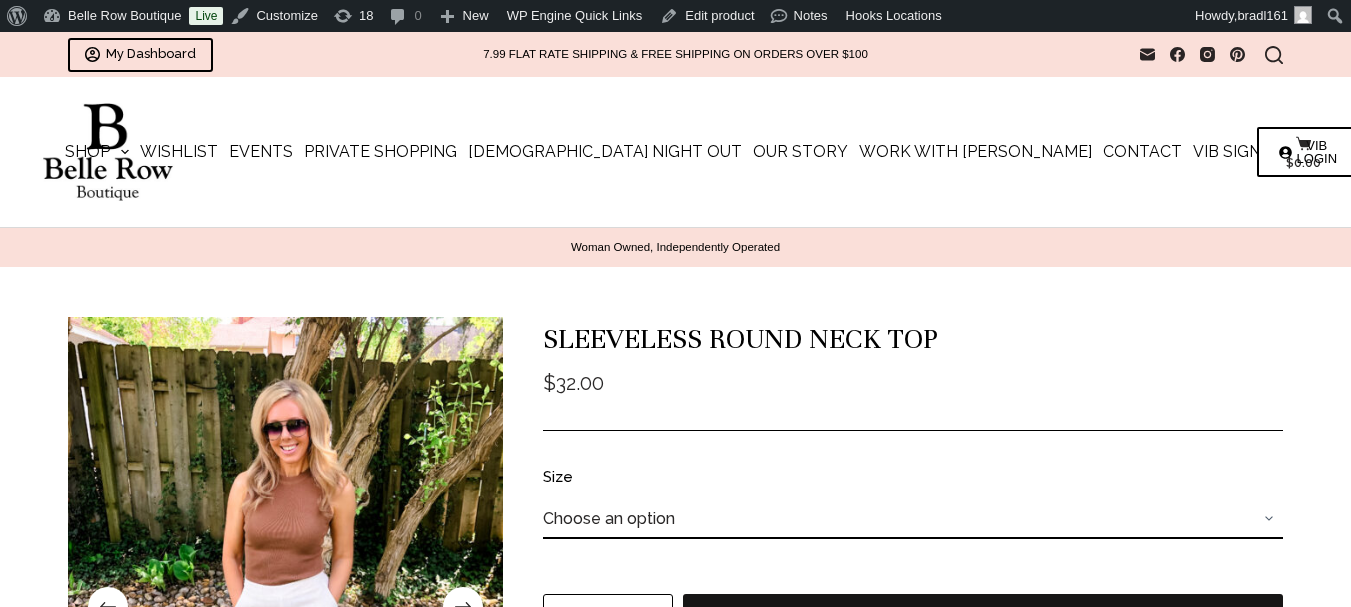 scroll, scrollTop: 0, scrollLeft: 0, axis: both 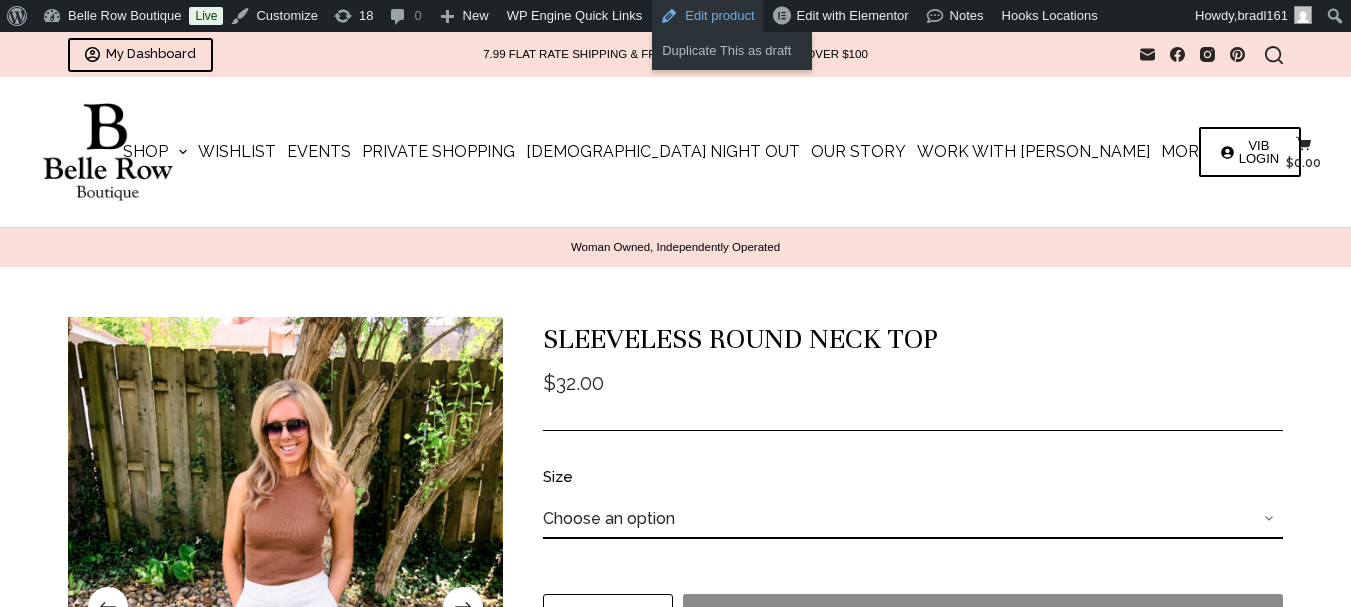 click on "Edit product" at bounding box center (707, 16) 